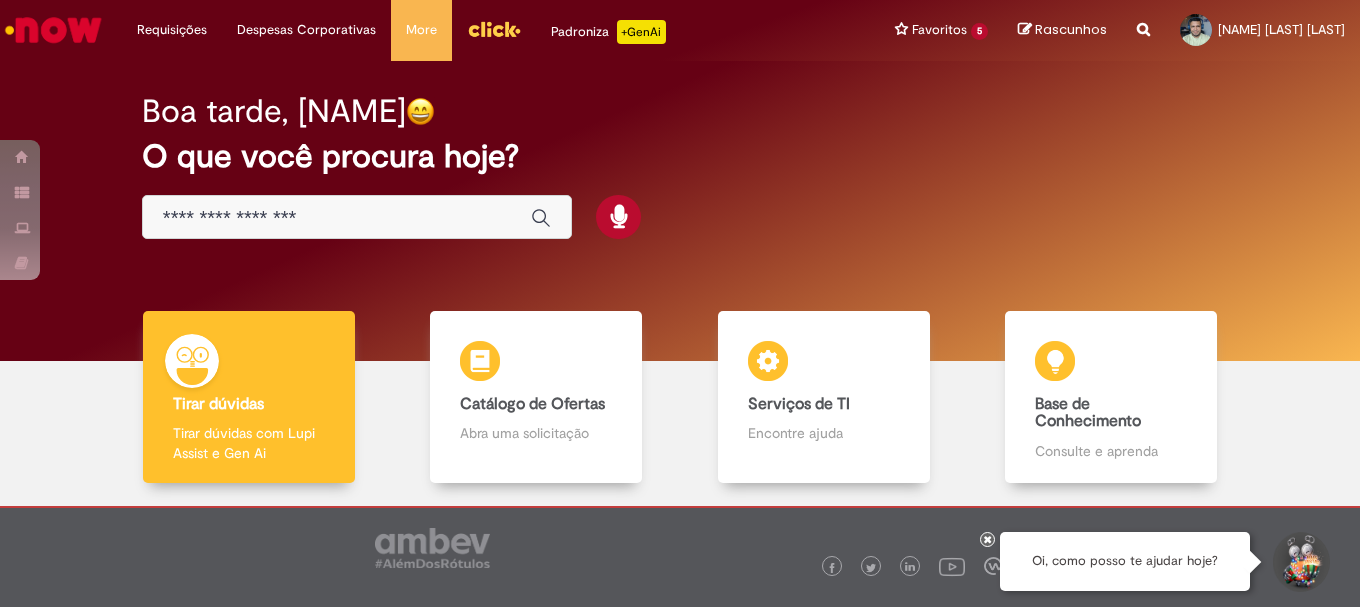 scroll, scrollTop: 0, scrollLeft: 0, axis: both 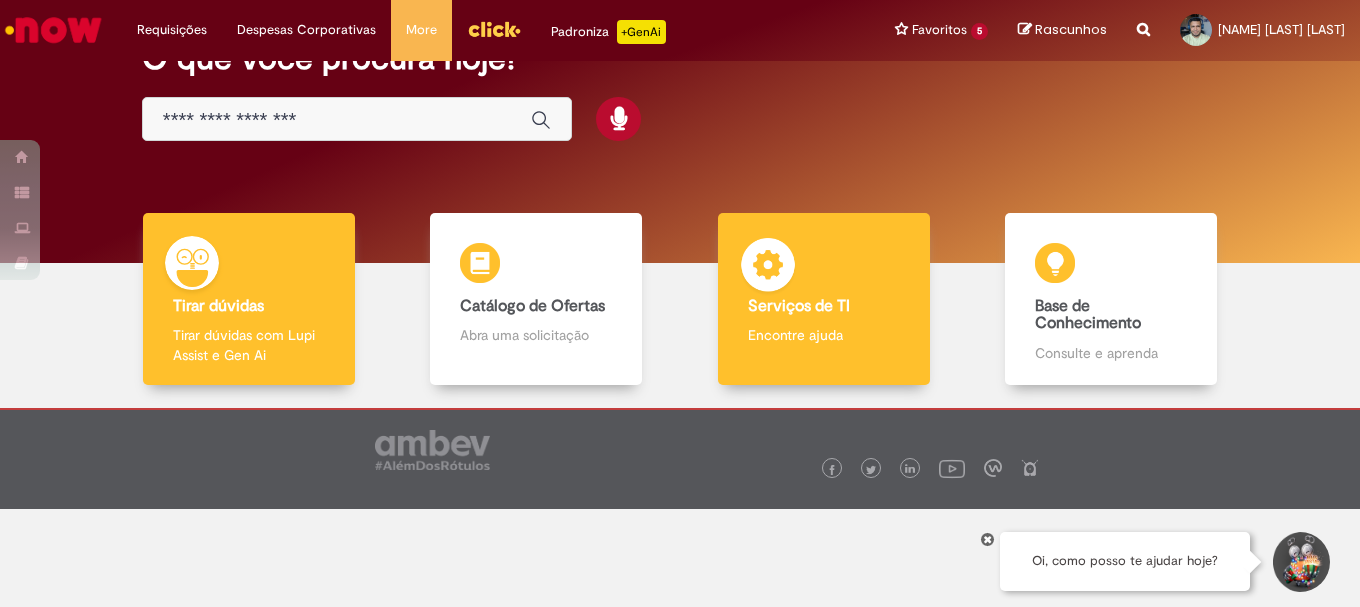 click at bounding box center (768, 268) 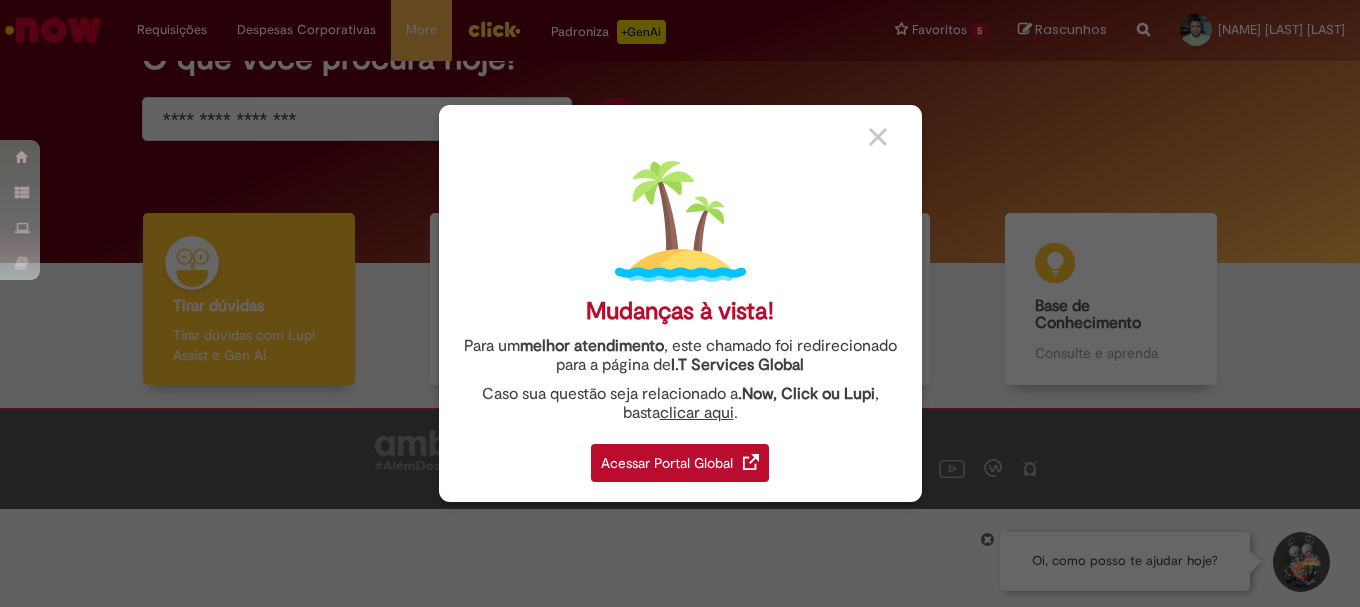 click on "Acessar Portal Global" at bounding box center [680, 463] 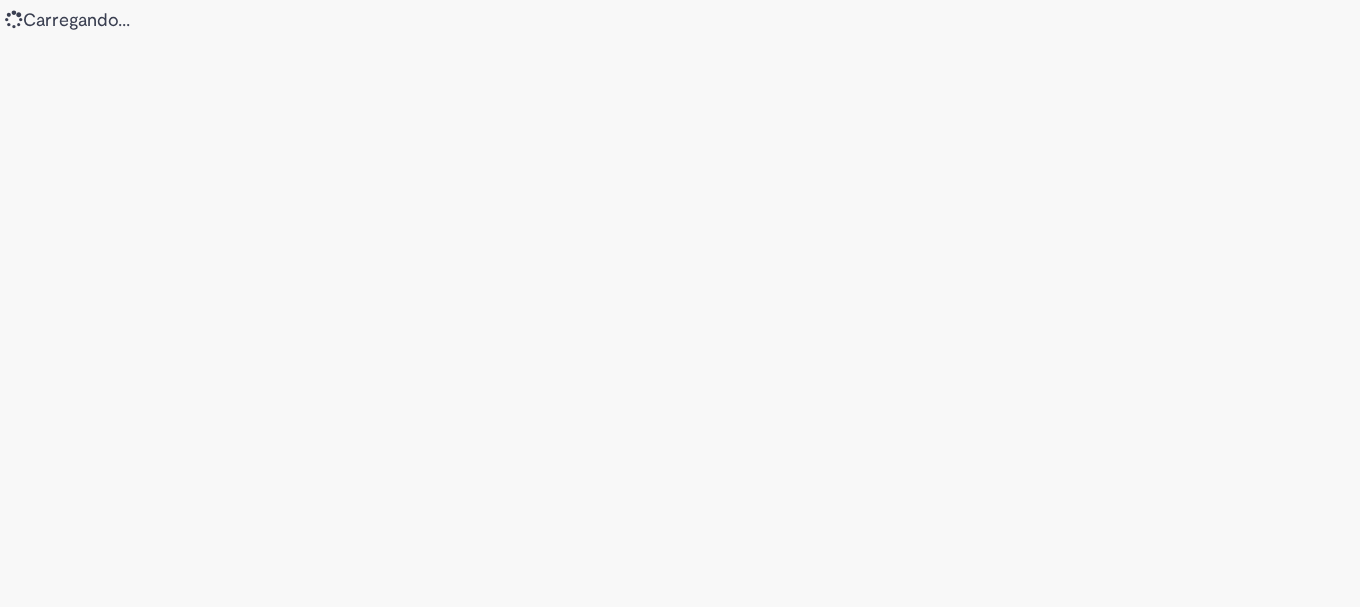 scroll, scrollTop: 0, scrollLeft: 0, axis: both 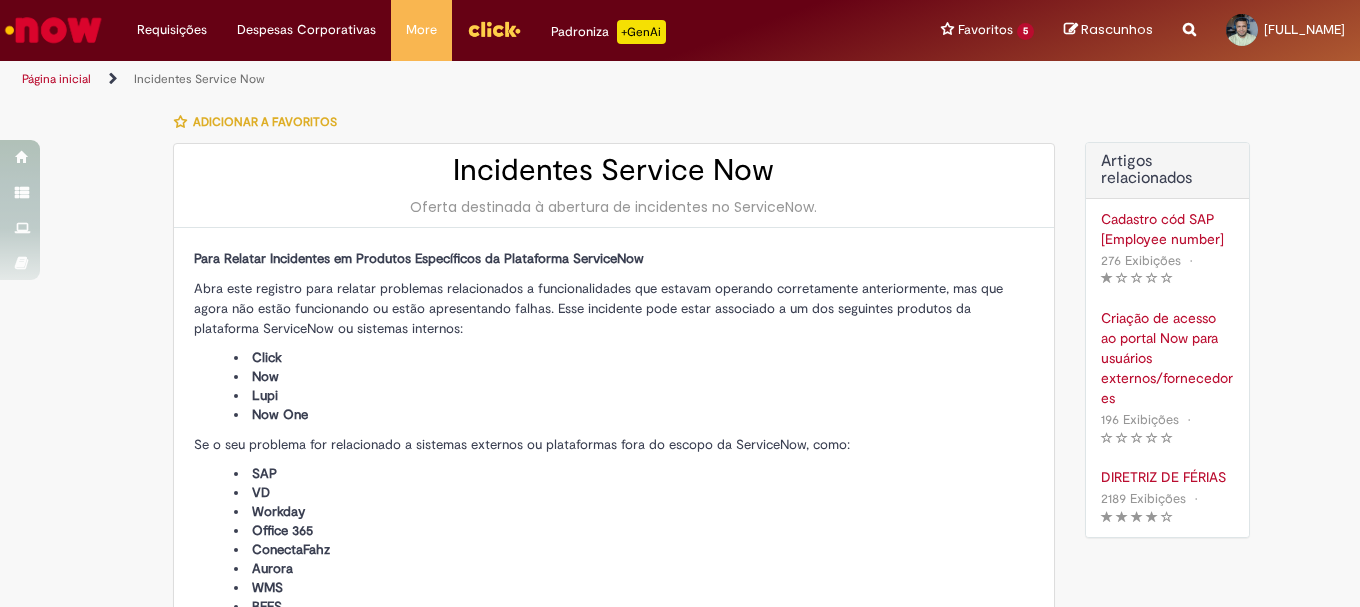 type on "**********" 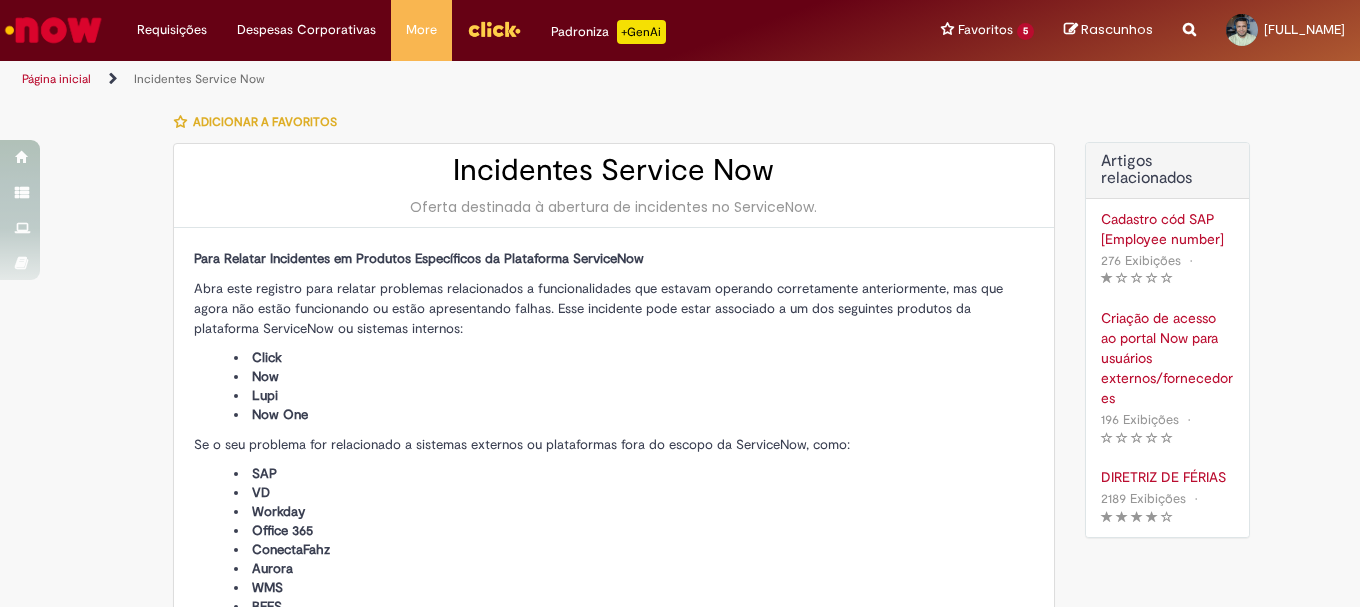 type on "**********" 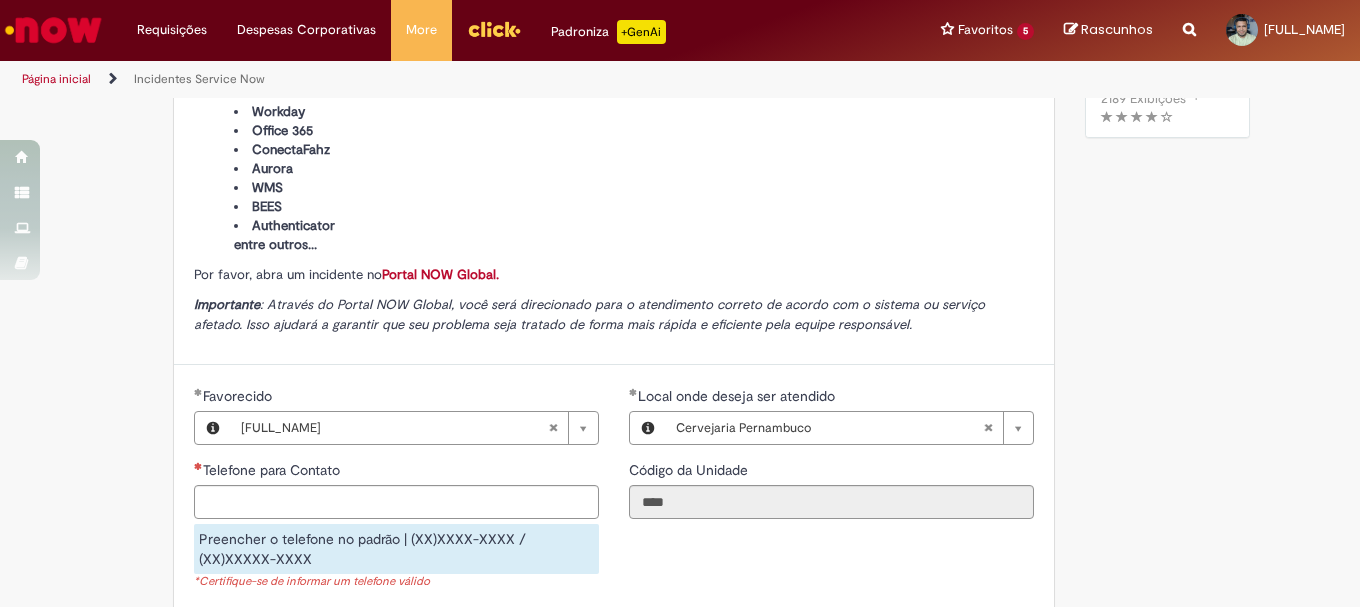 scroll, scrollTop: 500, scrollLeft: 0, axis: vertical 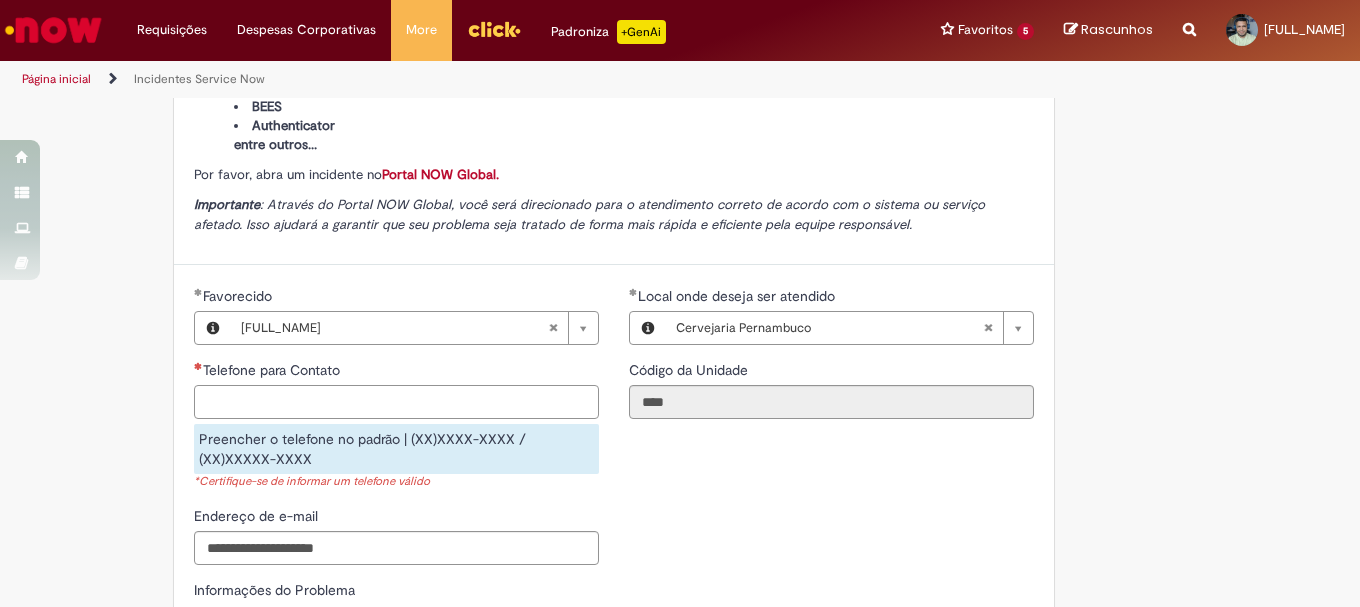 click on "Telefone para Contato" at bounding box center [396, 402] 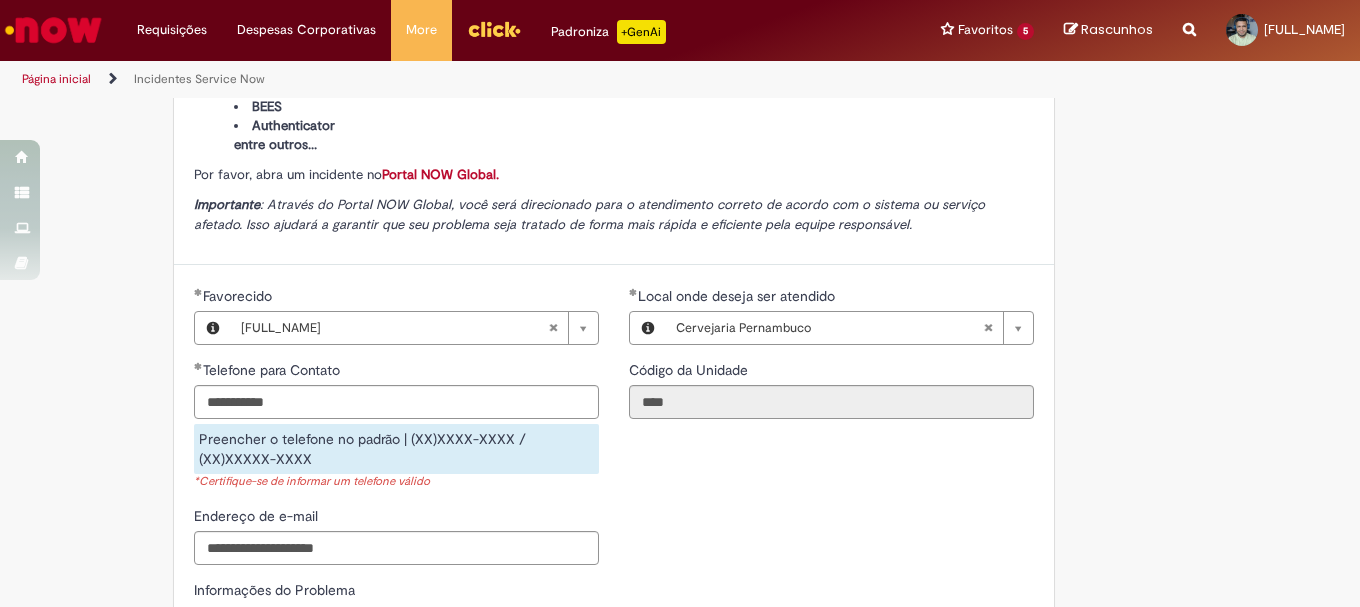 type on "**********" 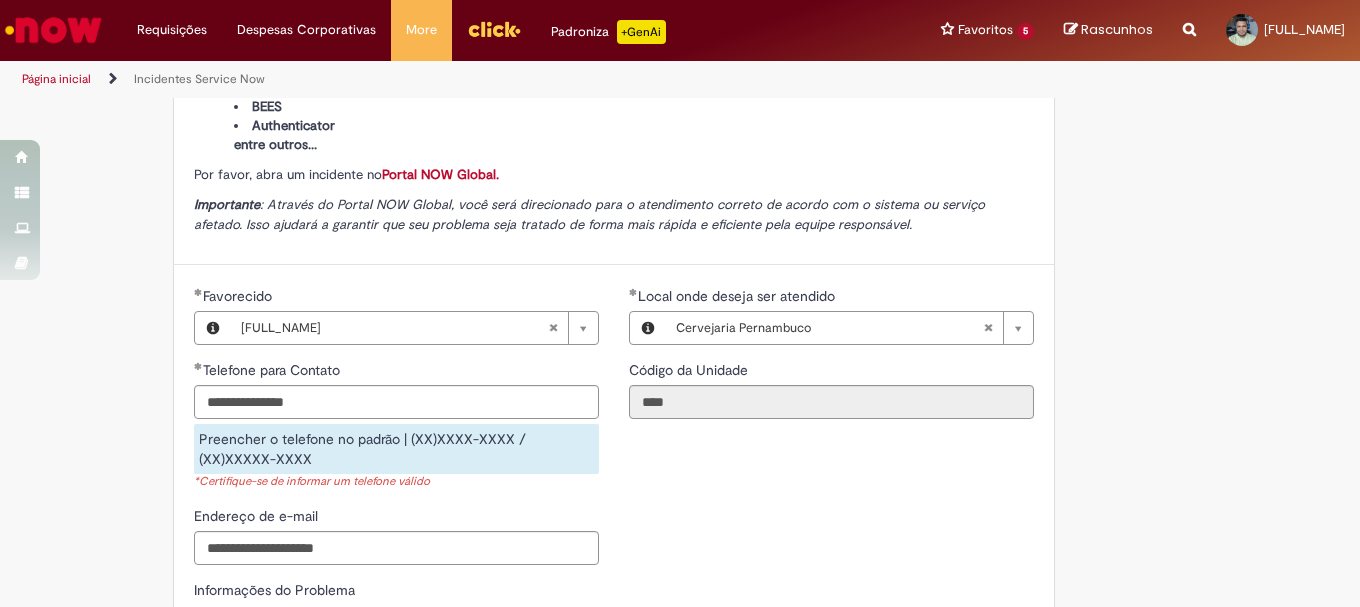 click on "**********" at bounding box center [614, 574] 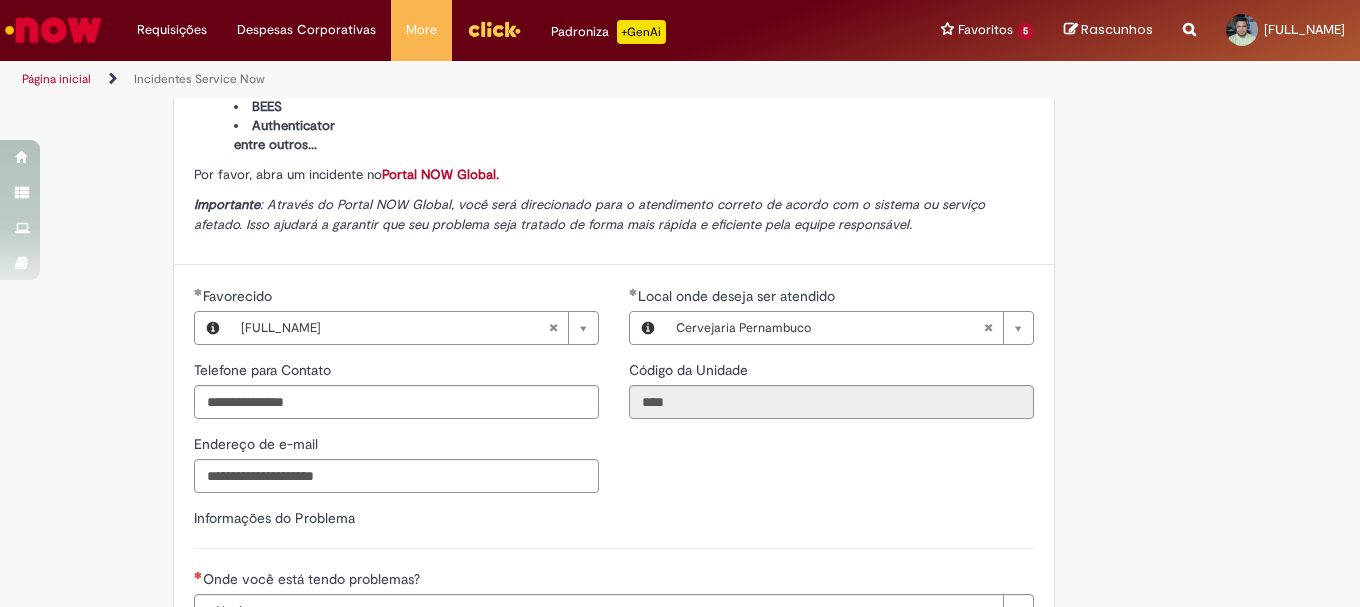 scroll, scrollTop: 700, scrollLeft: 0, axis: vertical 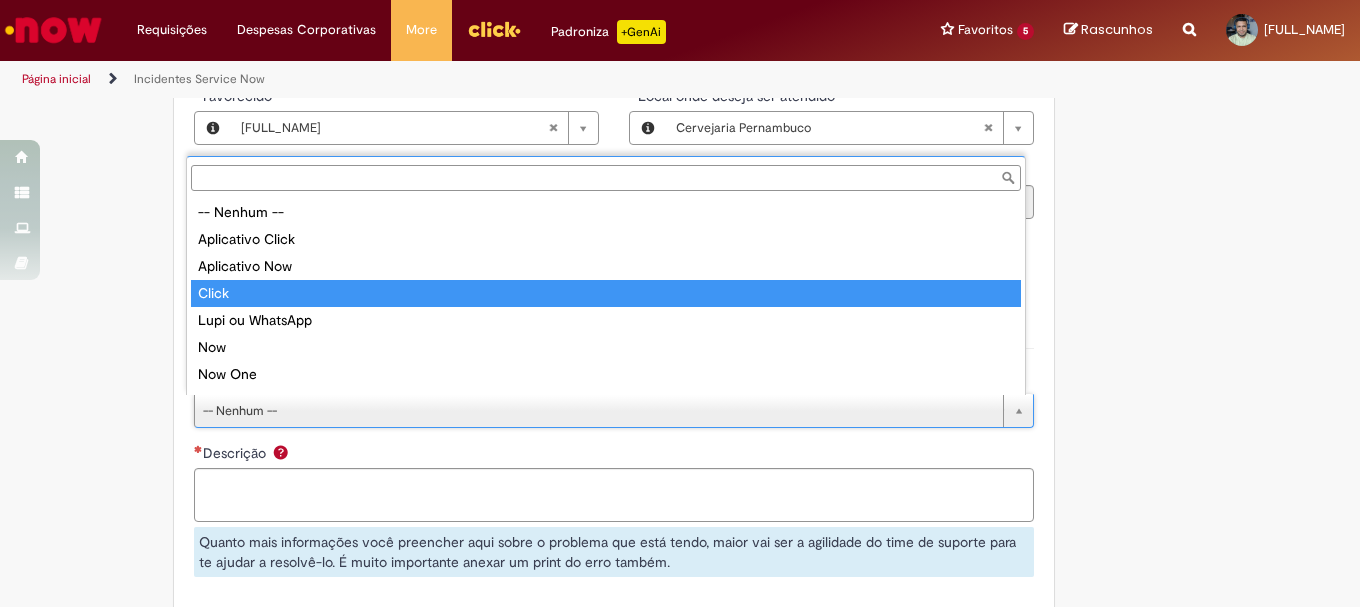 type on "*****" 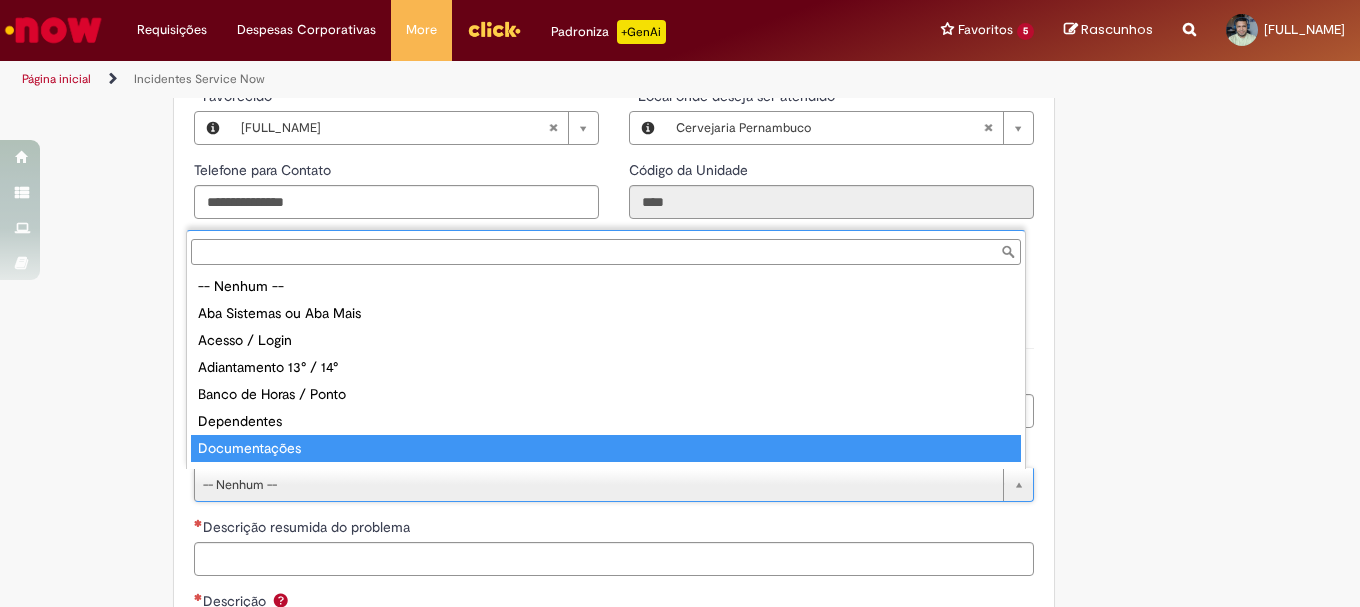 scroll, scrollTop: 16, scrollLeft: 0, axis: vertical 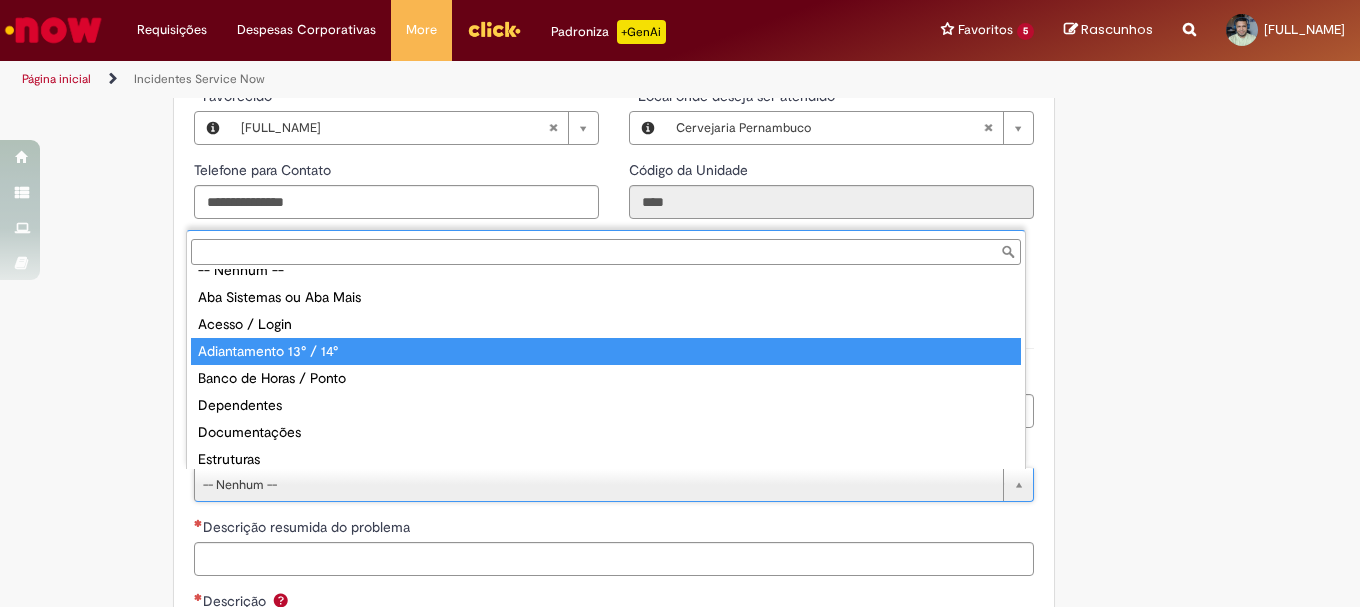 type on "**********" 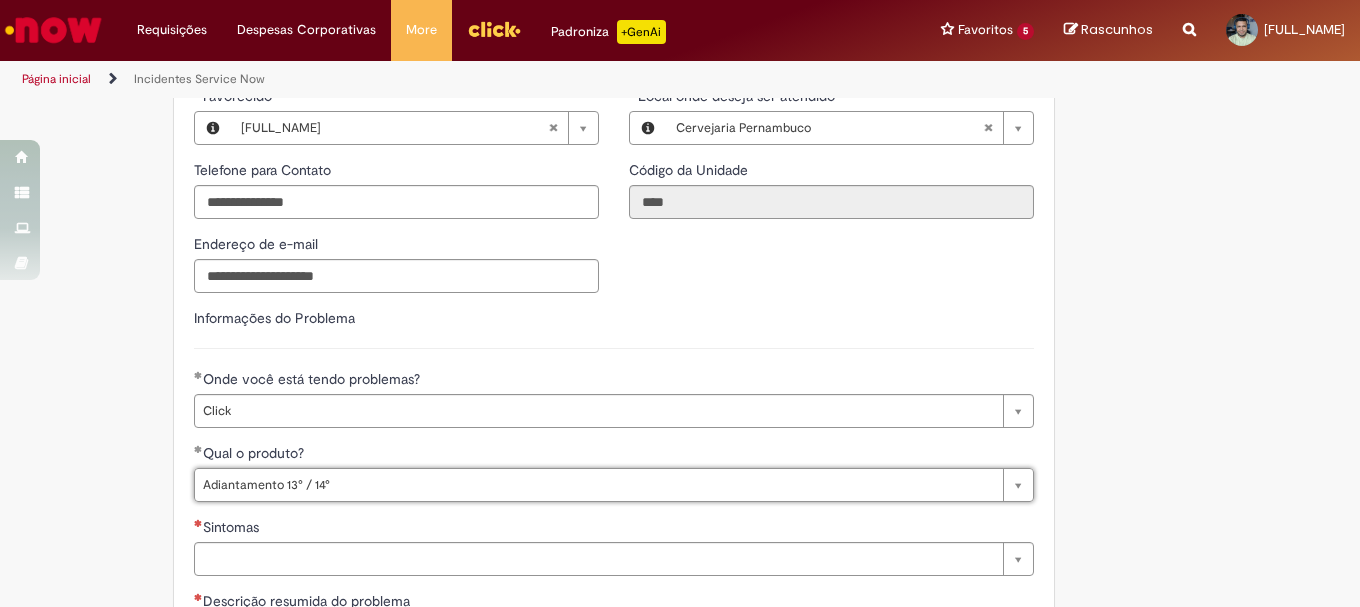 scroll, scrollTop: 800, scrollLeft: 0, axis: vertical 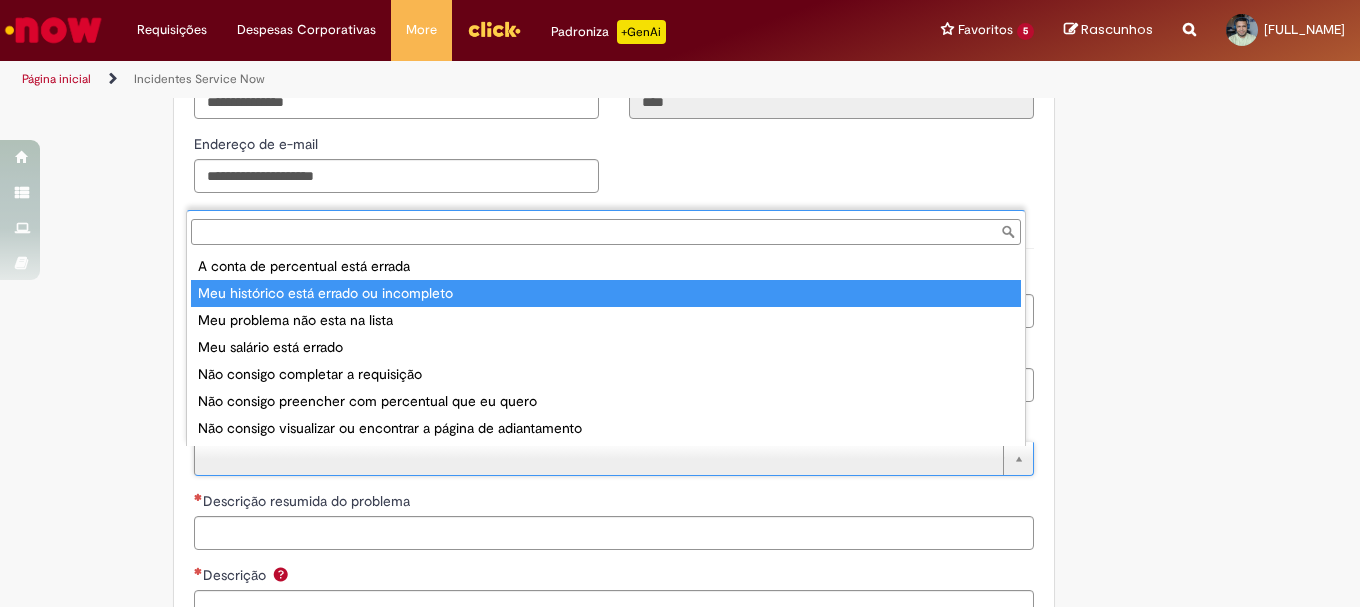 type on "**********" 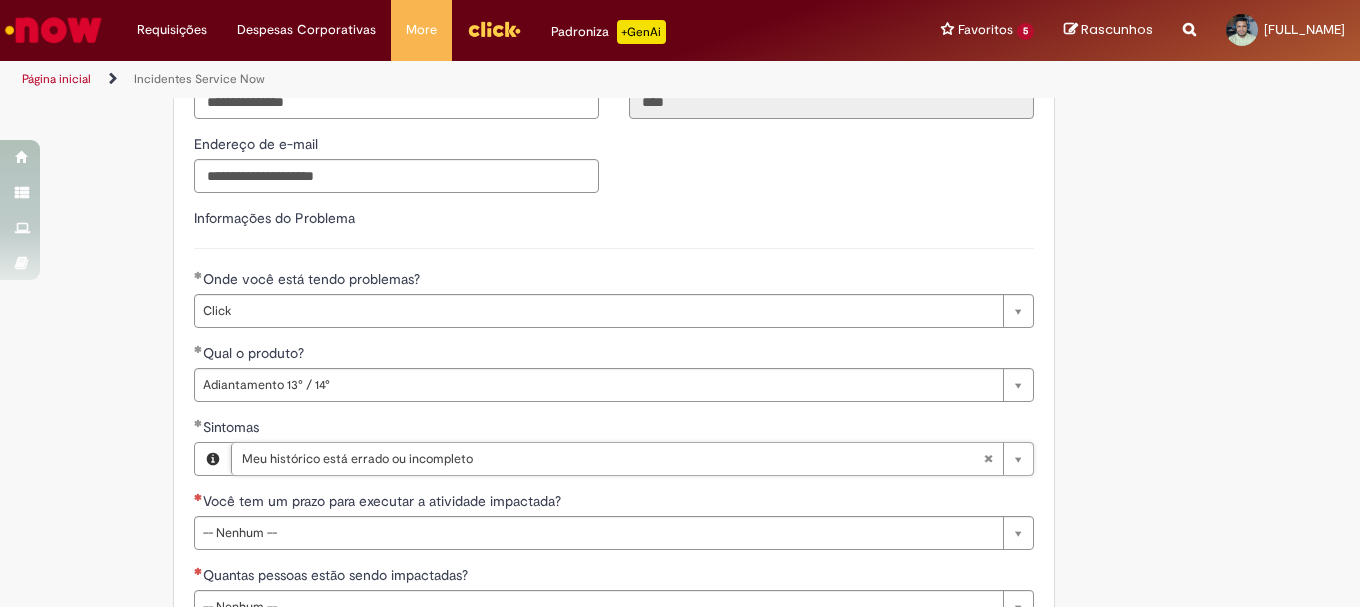 scroll, scrollTop: 900, scrollLeft: 0, axis: vertical 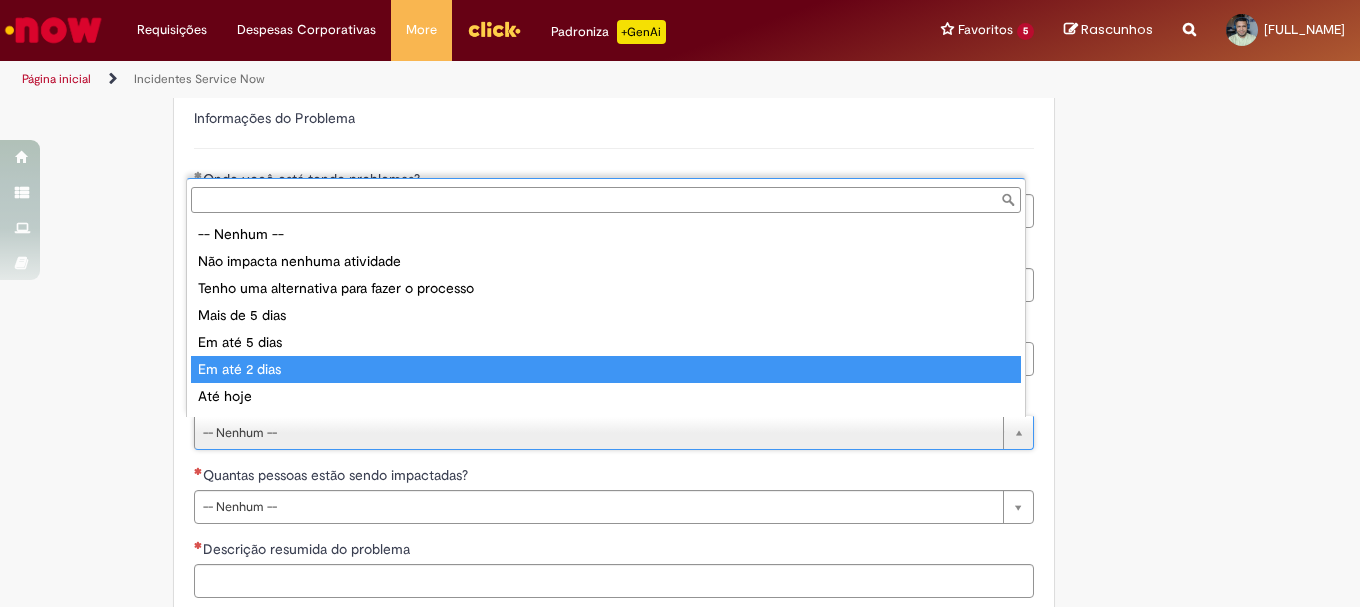 type on "**********" 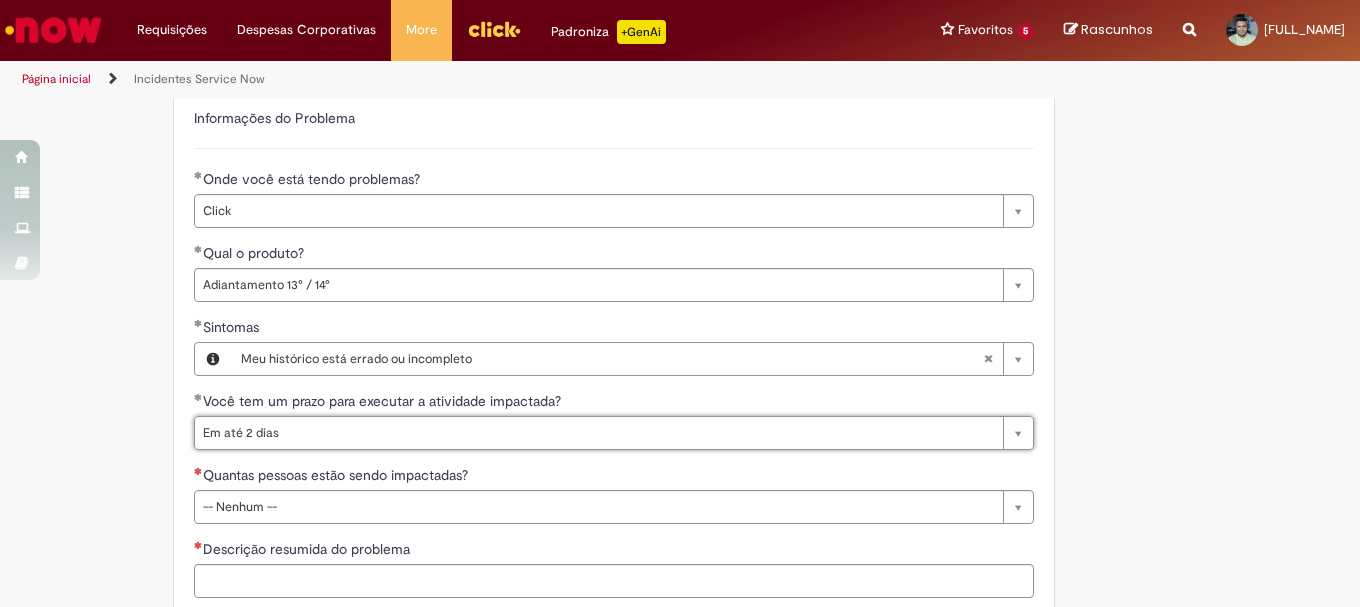 type 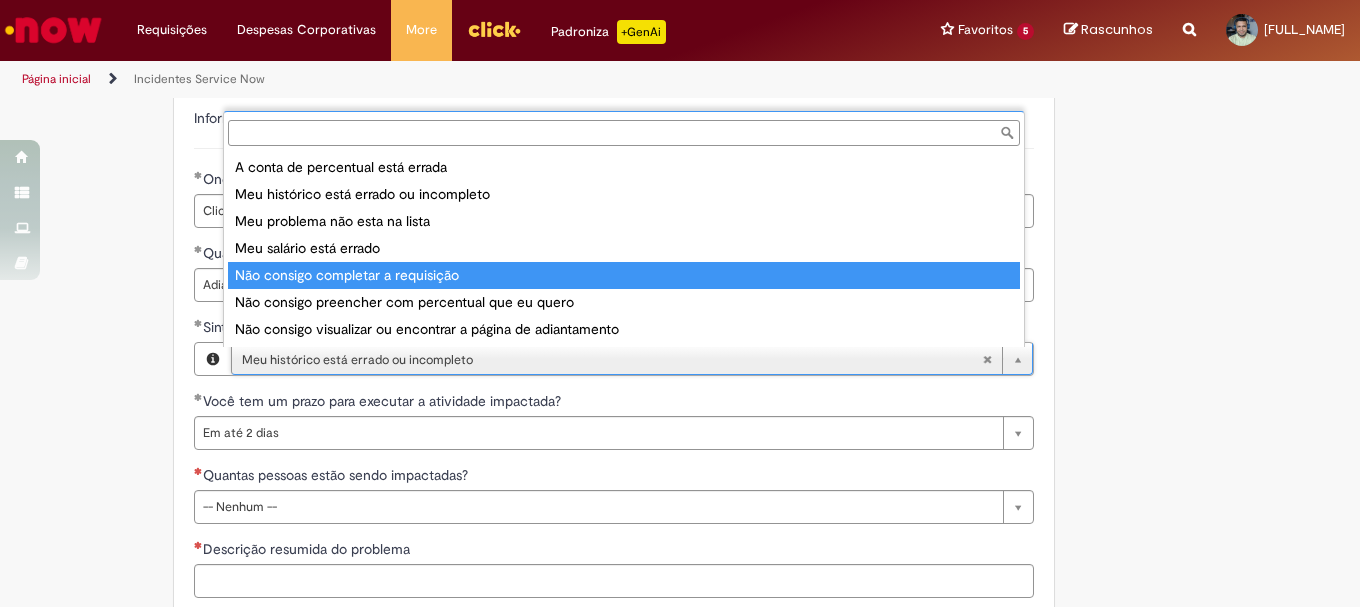 type on "**********" 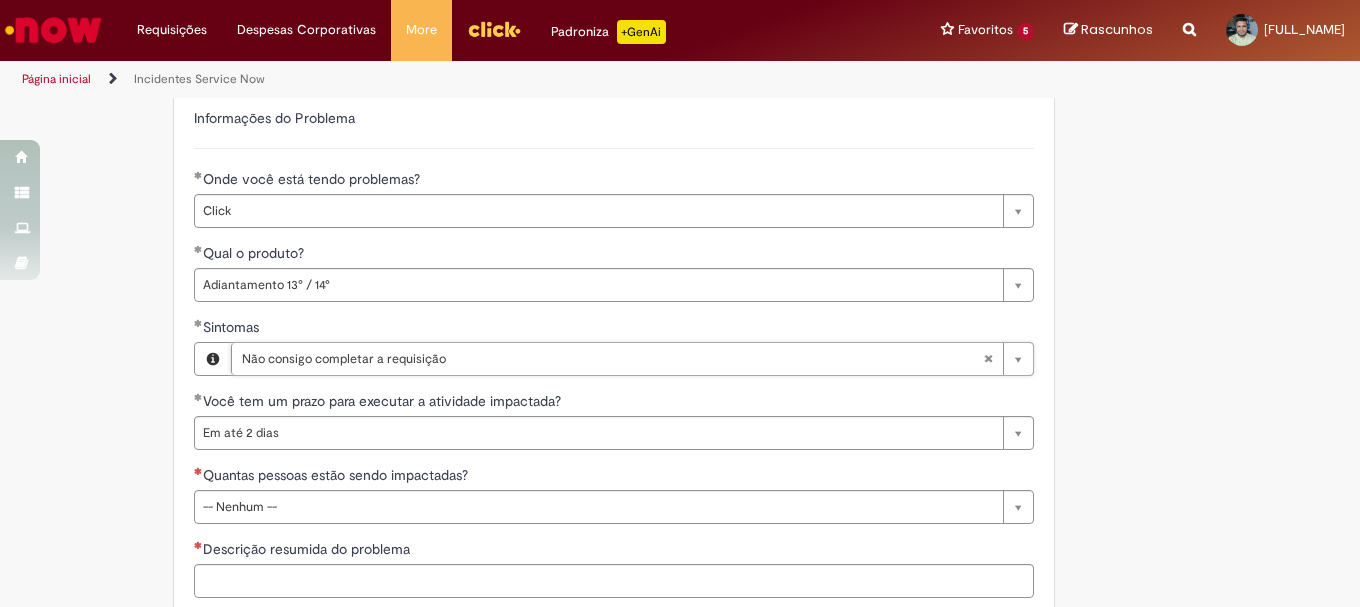 scroll, scrollTop: 0, scrollLeft: 224, axis: horizontal 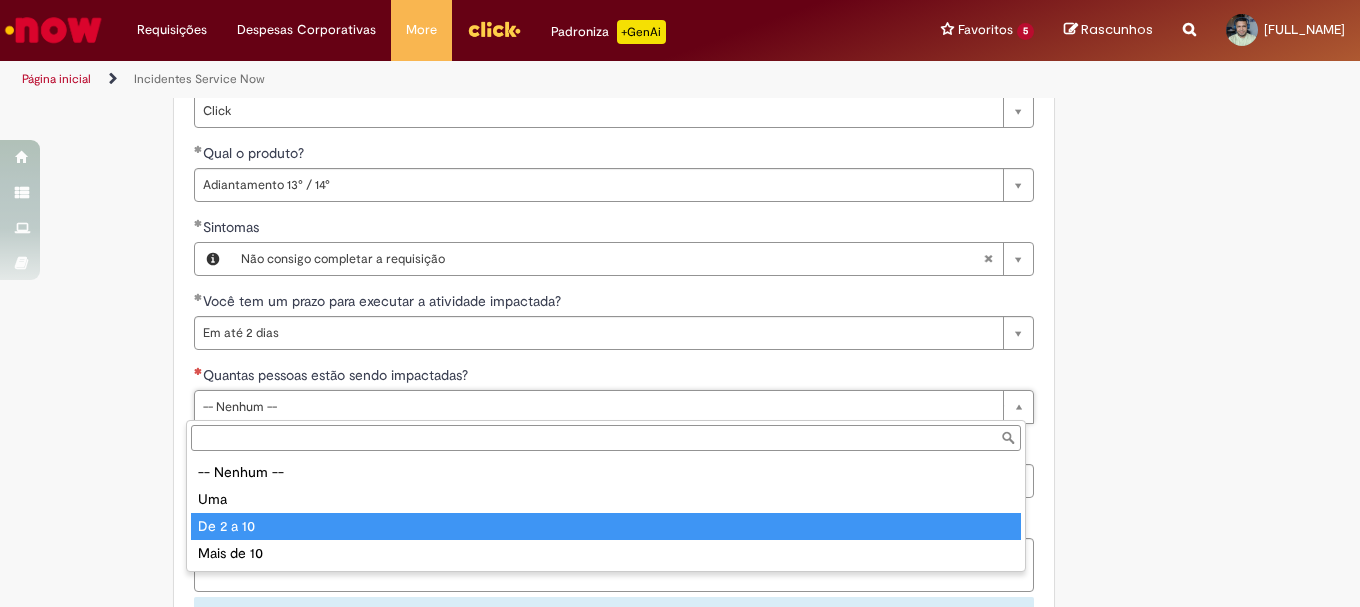 type on "*********" 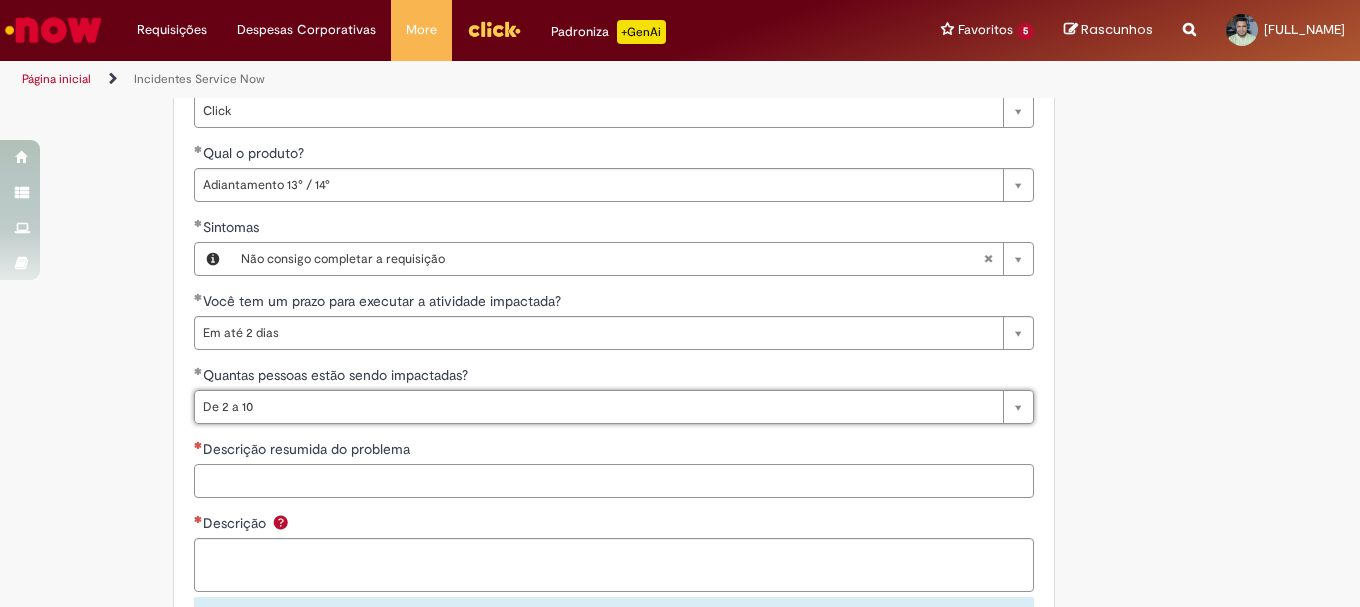 click on "Descrição resumida do problema" at bounding box center [614, 481] 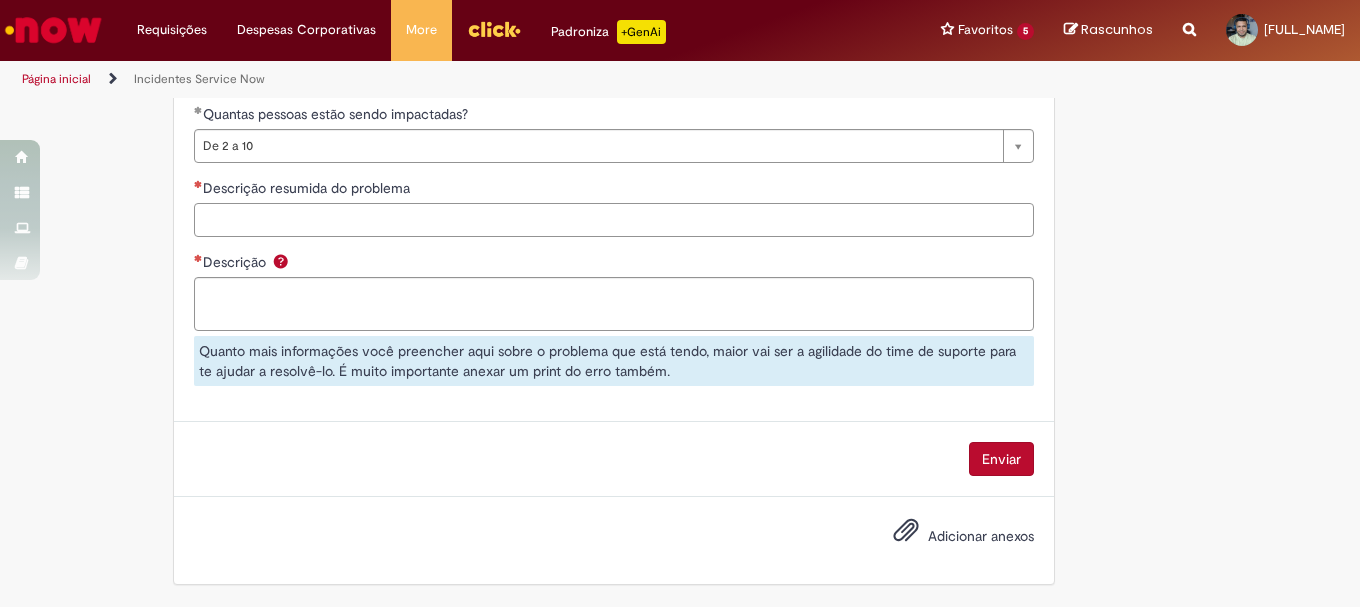 scroll, scrollTop: 1061, scrollLeft: 0, axis: vertical 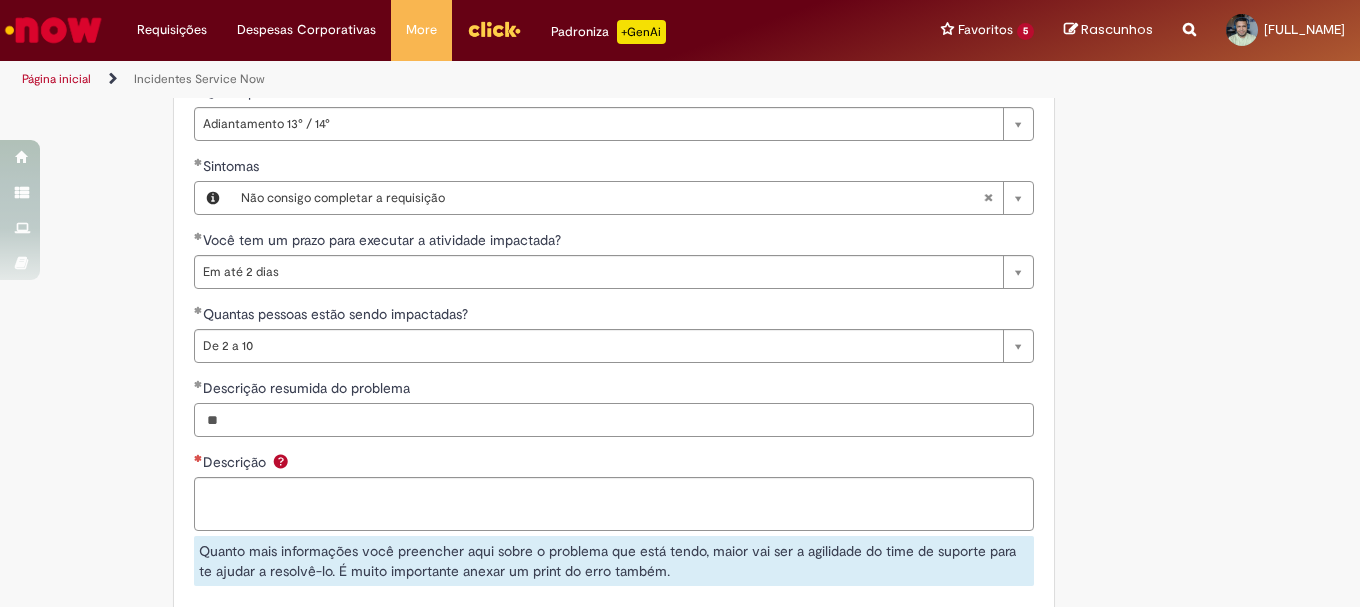 type on "*" 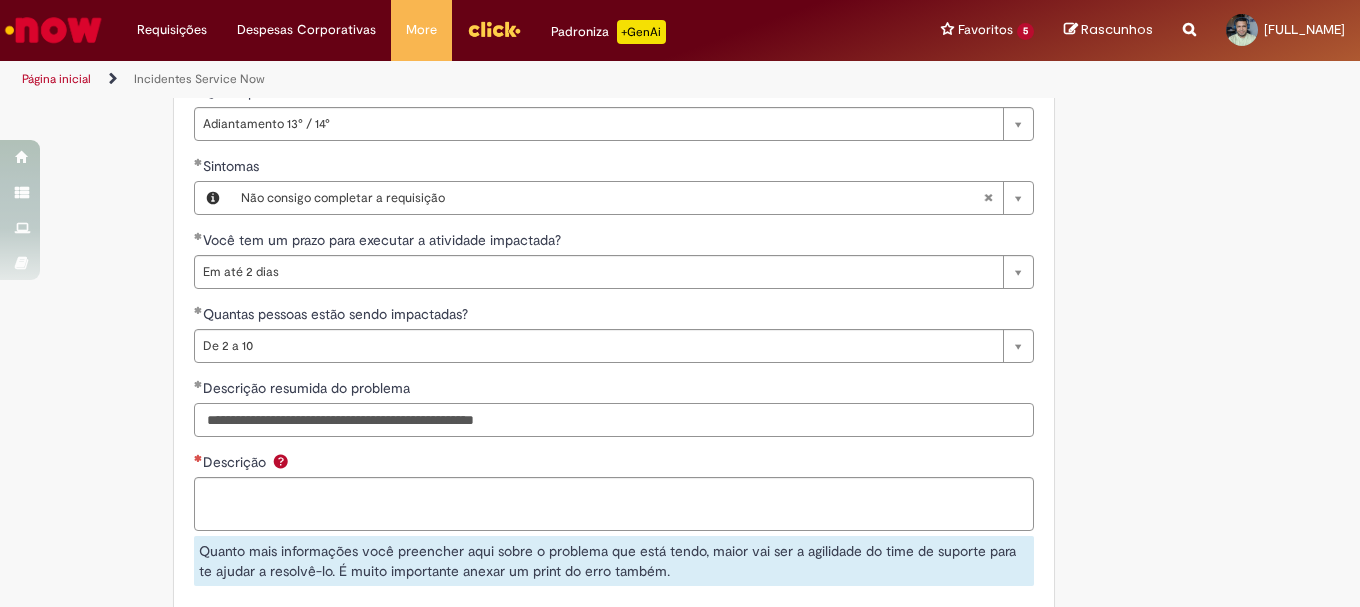click on "**********" at bounding box center (614, 420) 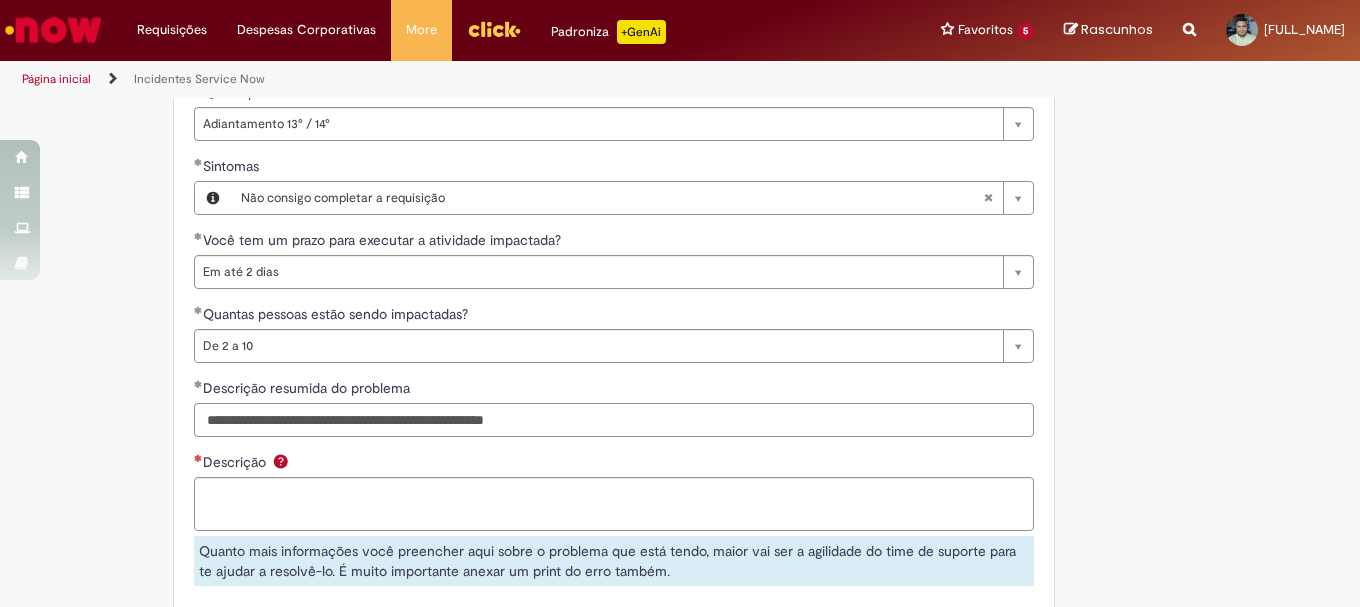 click on "**********" at bounding box center [614, 420] 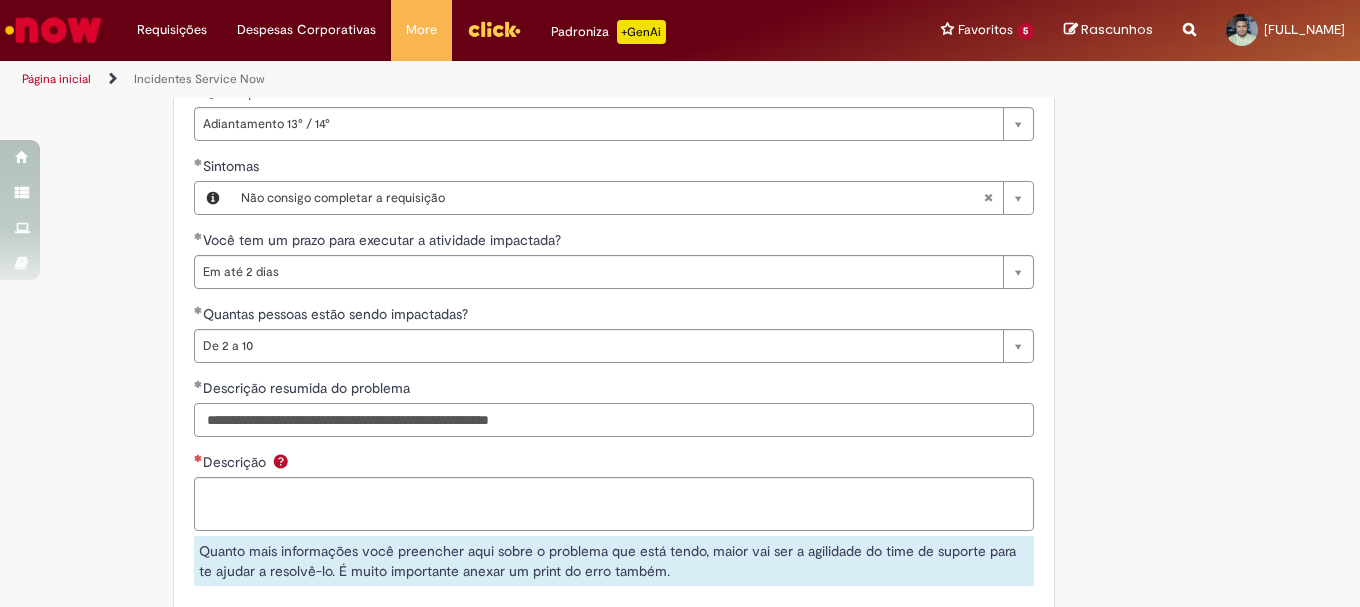 click on "**********" at bounding box center [614, 420] 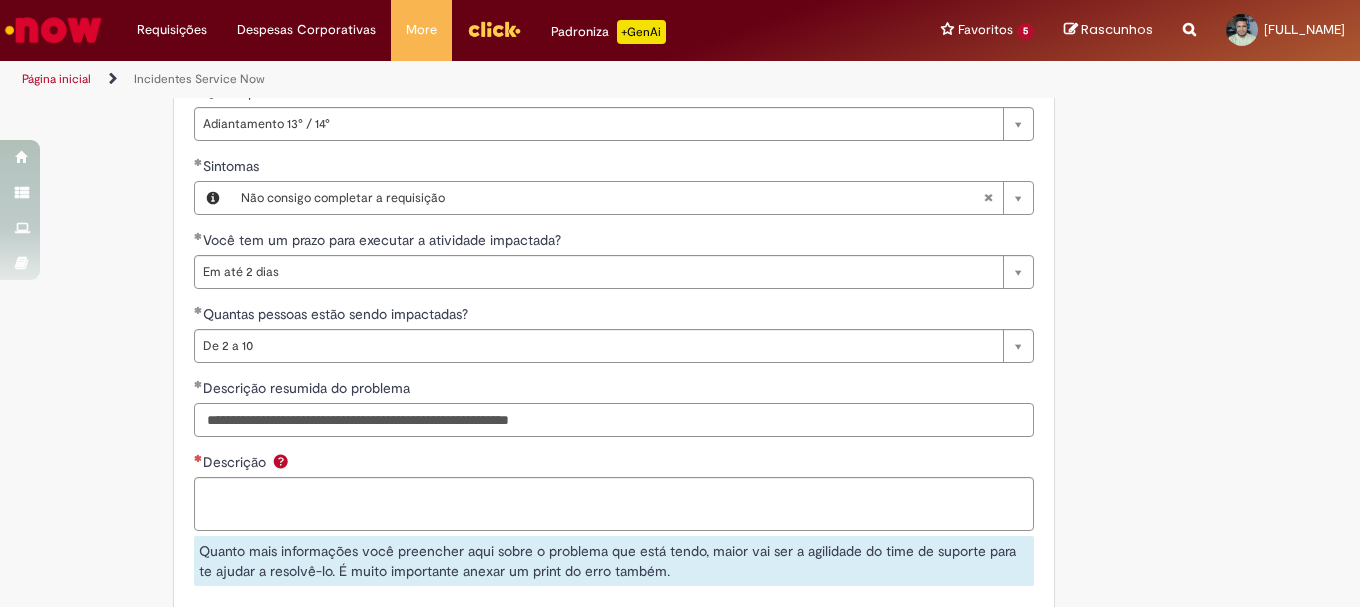 click on "**********" at bounding box center [614, 420] 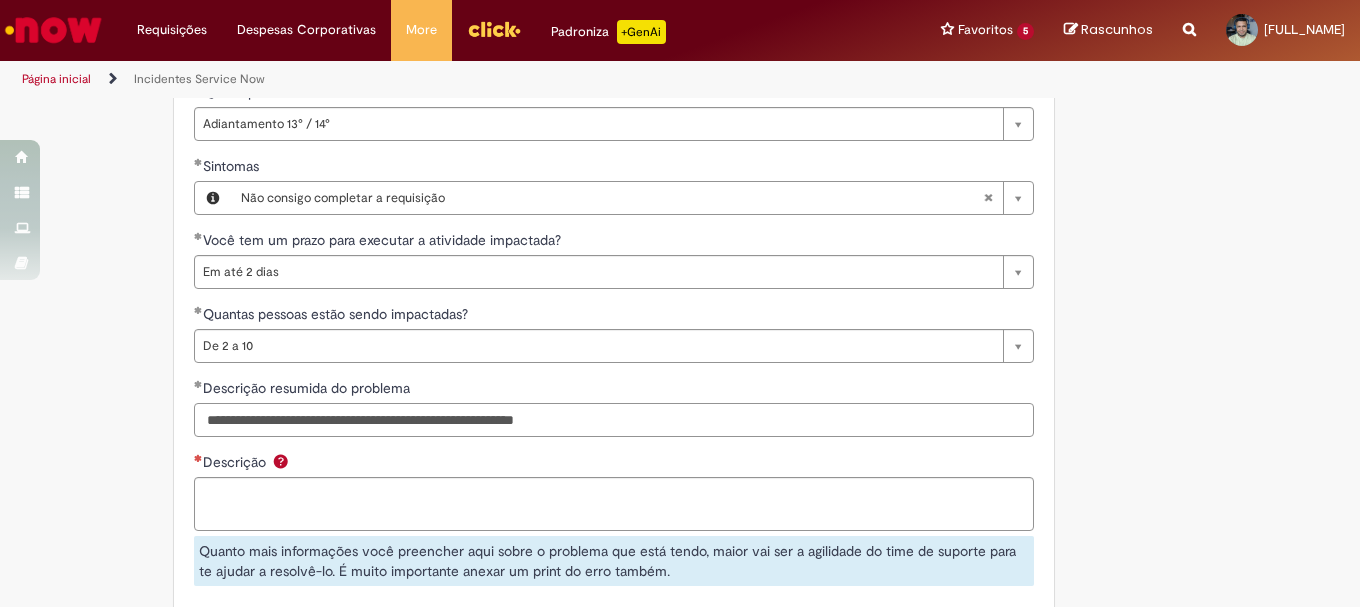 type on "**********" 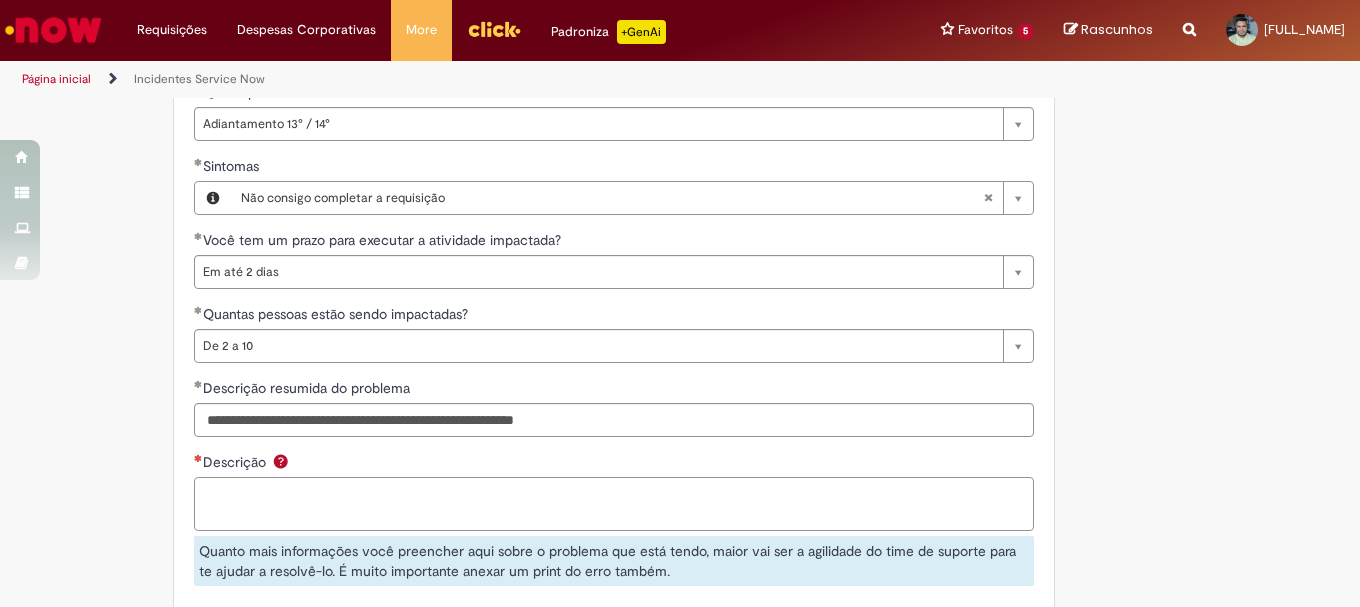 click on "Descrição" at bounding box center [614, 504] 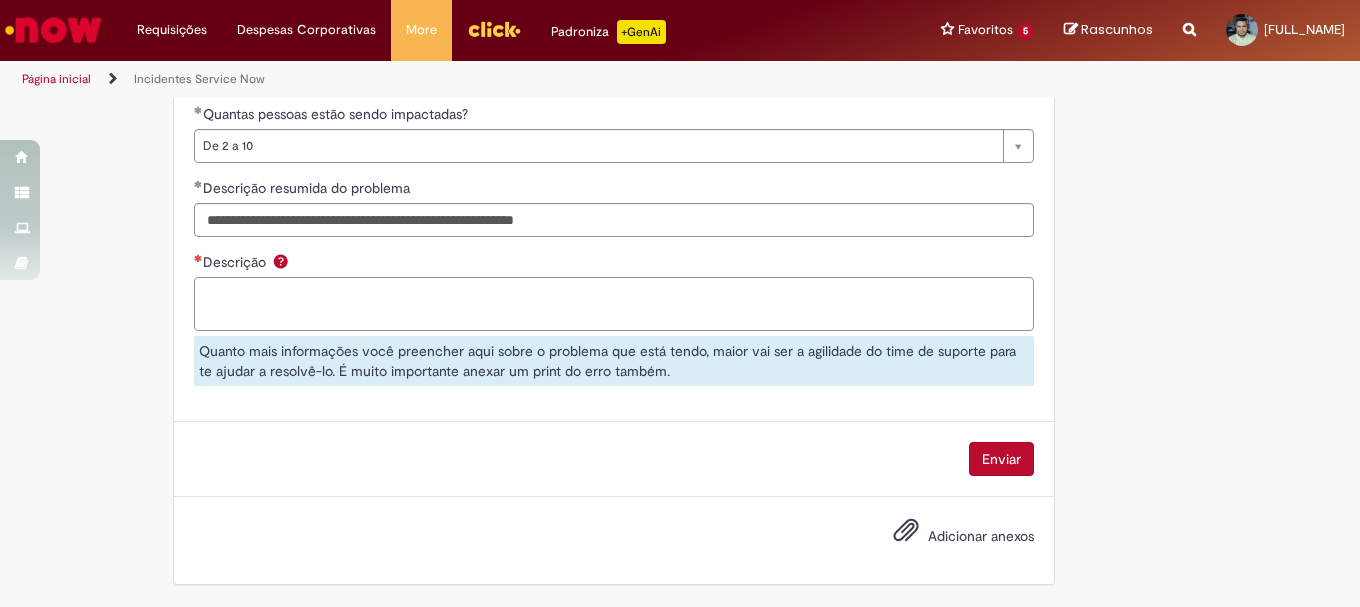 scroll, scrollTop: 1161, scrollLeft: 0, axis: vertical 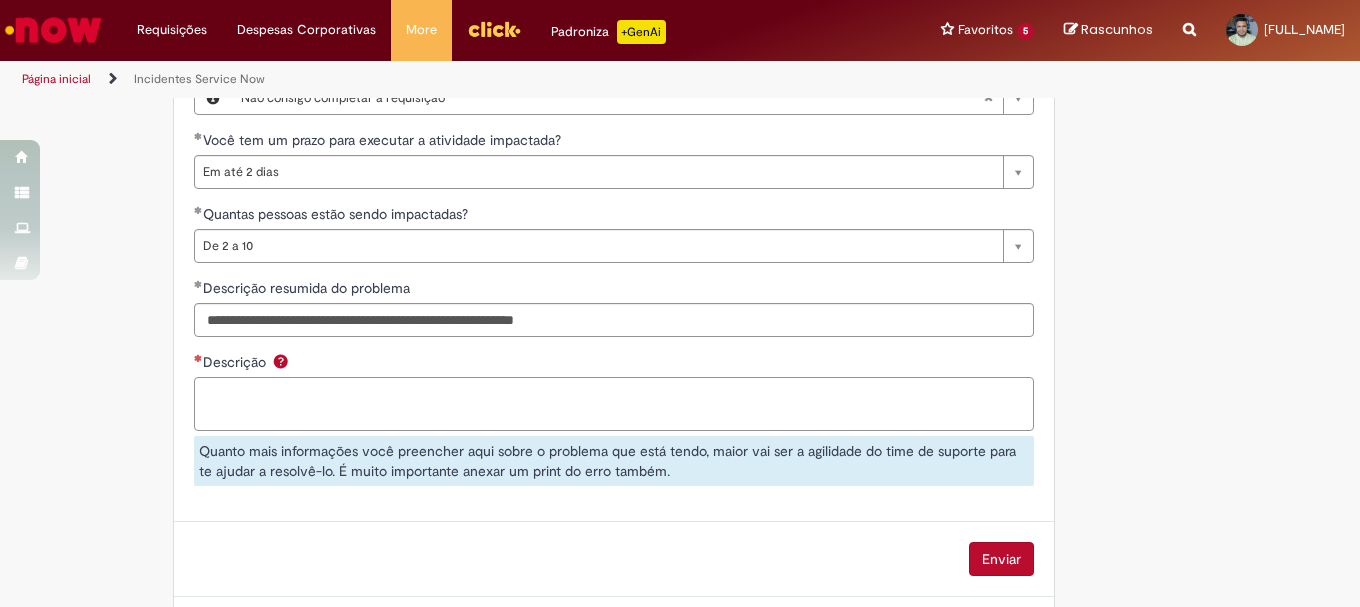 click on "Descrição" at bounding box center (614, 404) 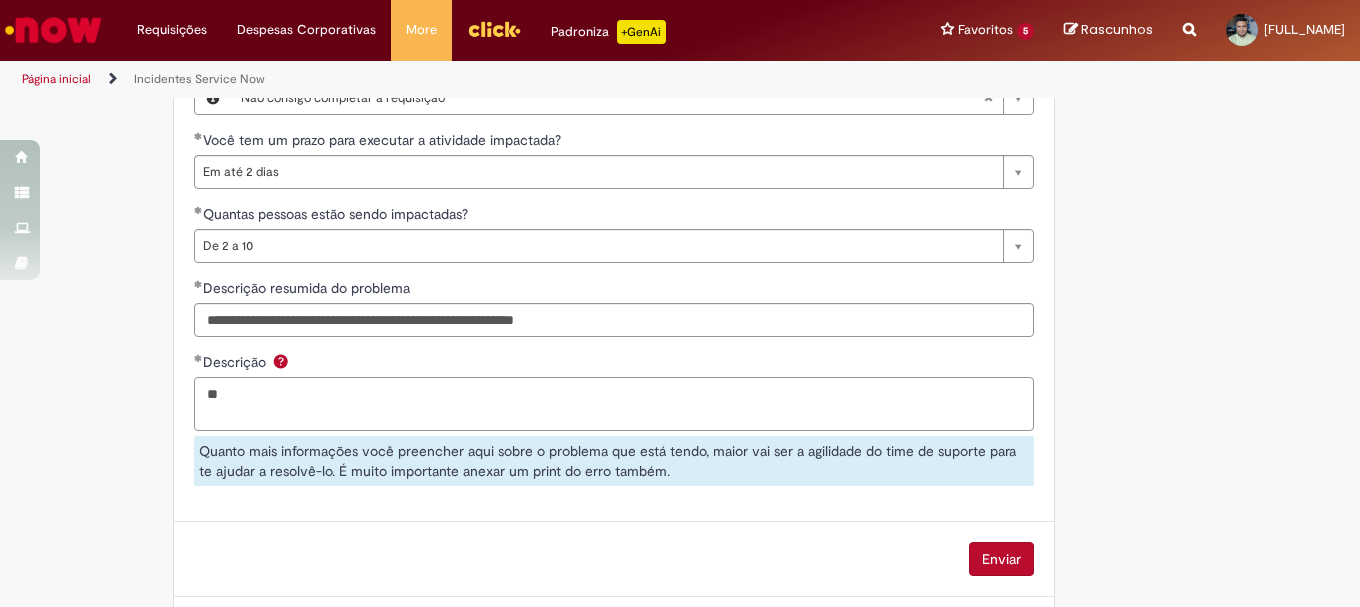 type on "*" 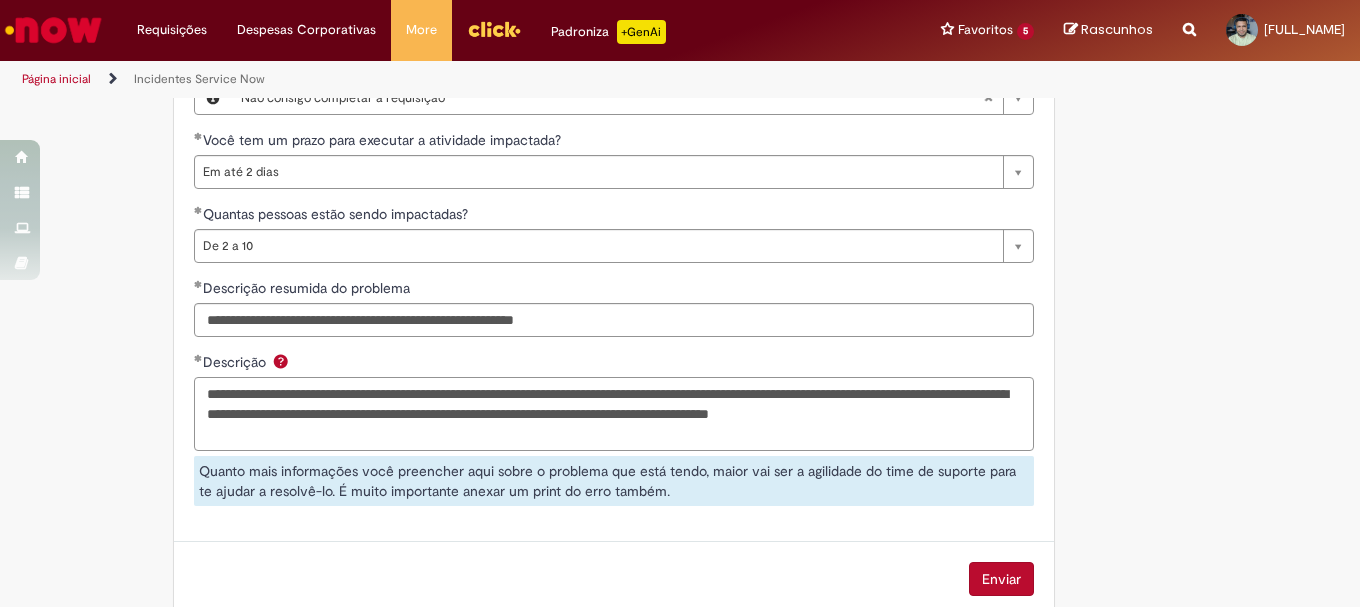 scroll, scrollTop: 1261, scrollLeft: 0, axis: vertical 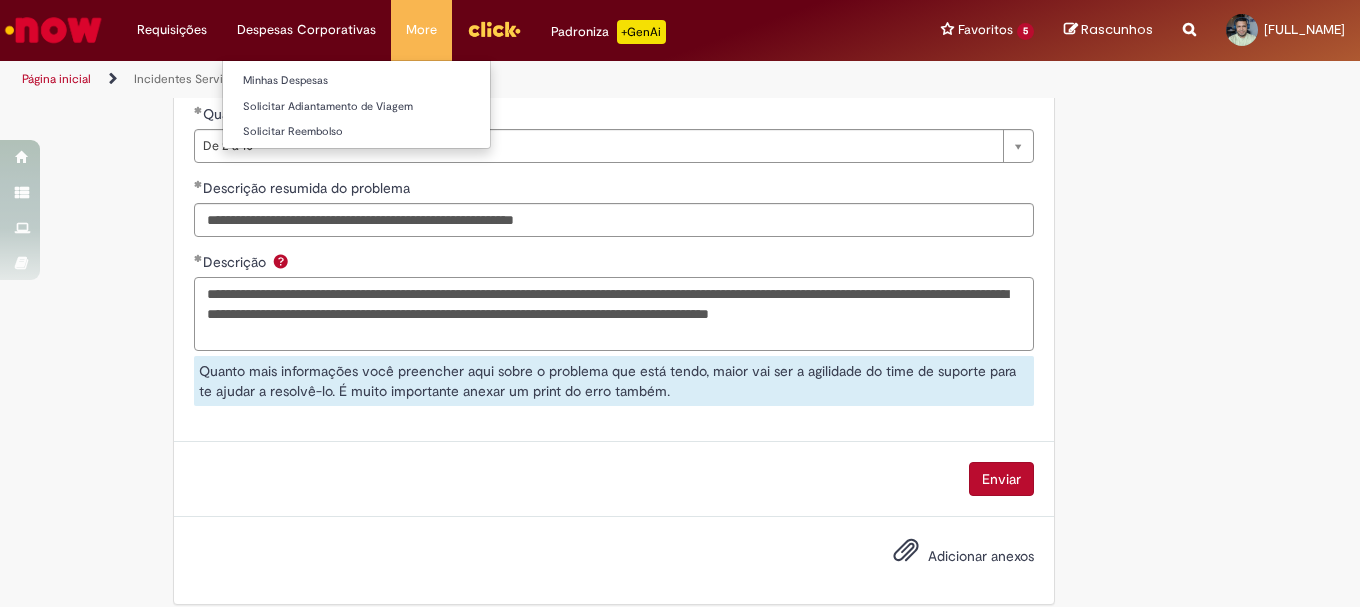 type on "**********" 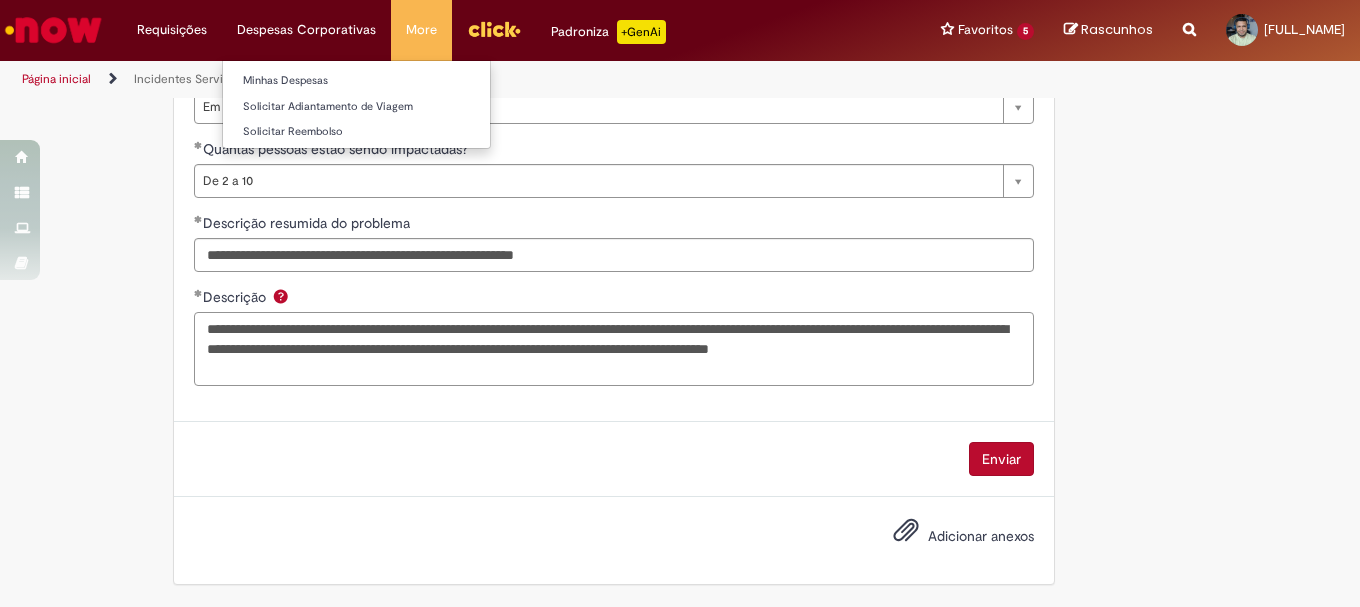 scroll, scrollTop: 1226, scrollLeft: 0, axis: vertical 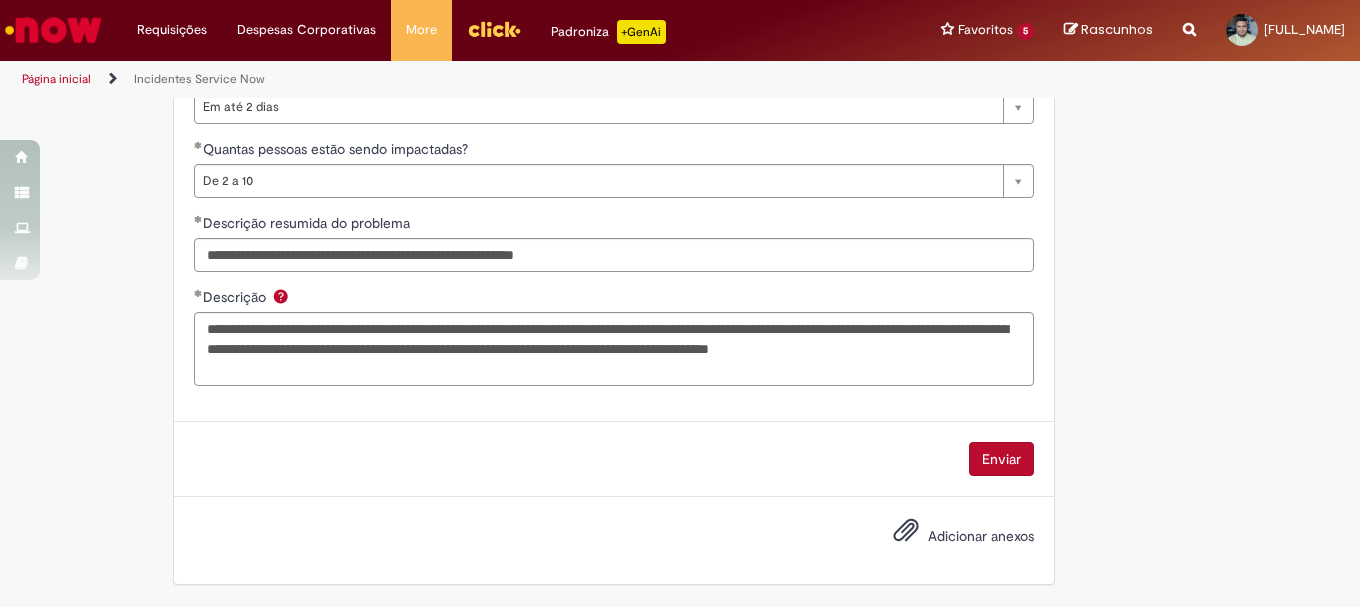 click on "Adicionar anexos" at bounding box center [981, 537] 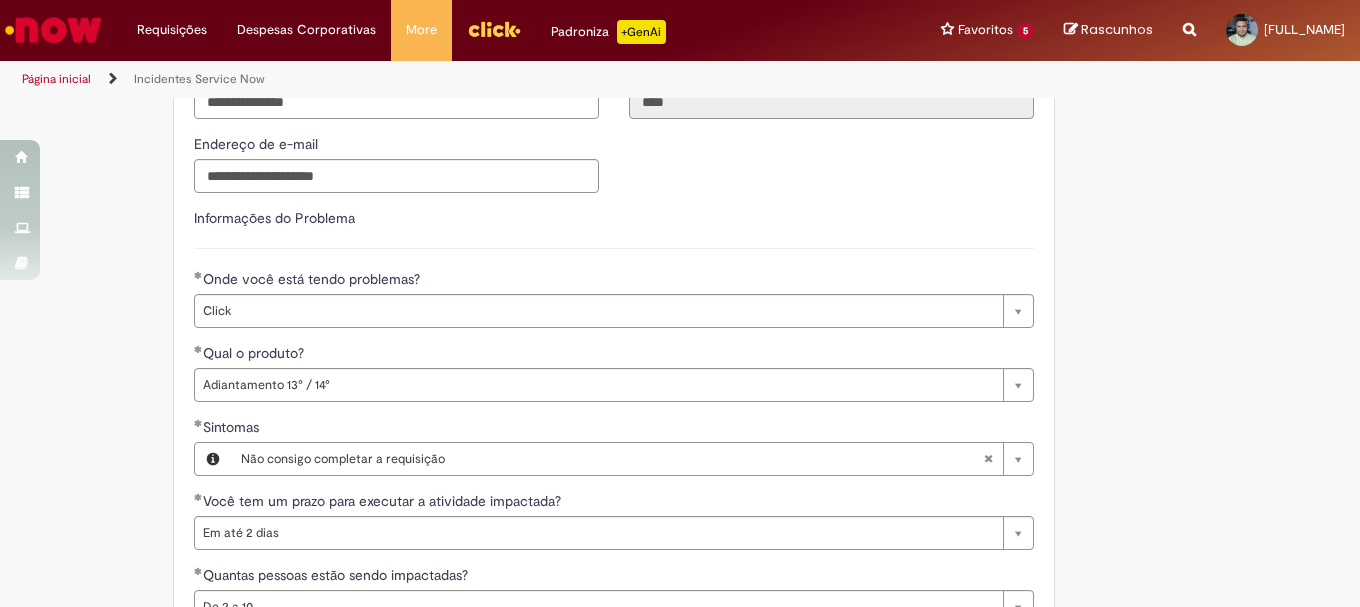 scroll, scrollTop: 1200, scrollLeft: 0, axis: vertical 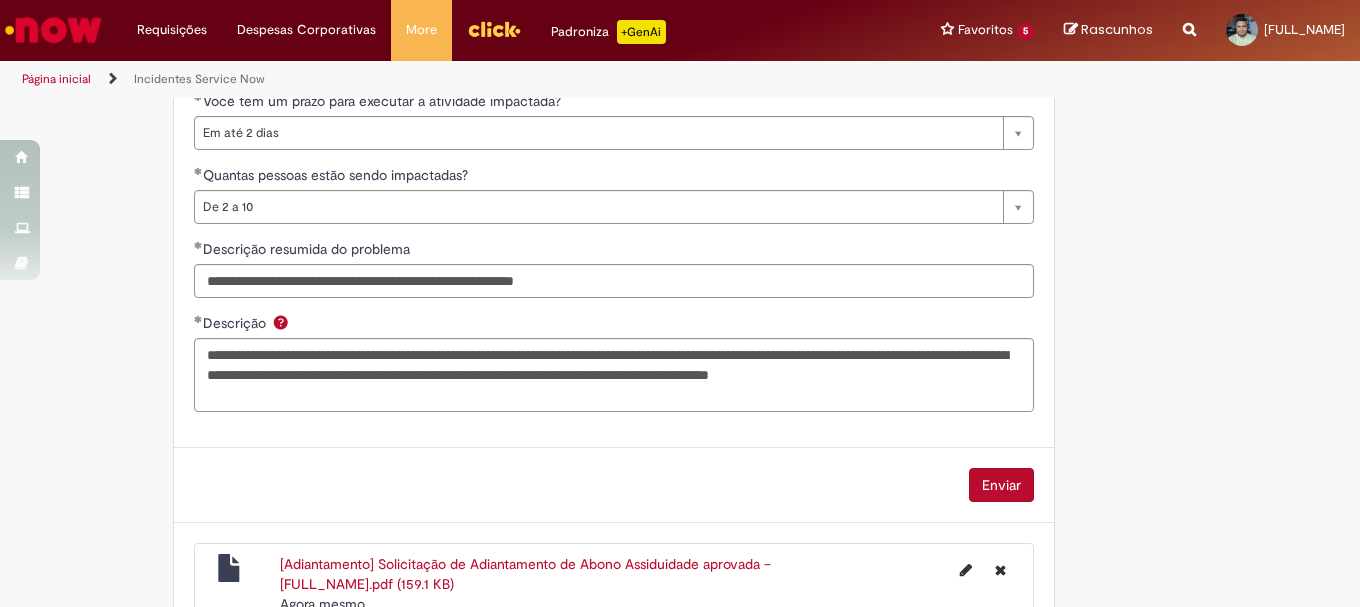 click on "Enviar" at bounding box center [1001, 485] 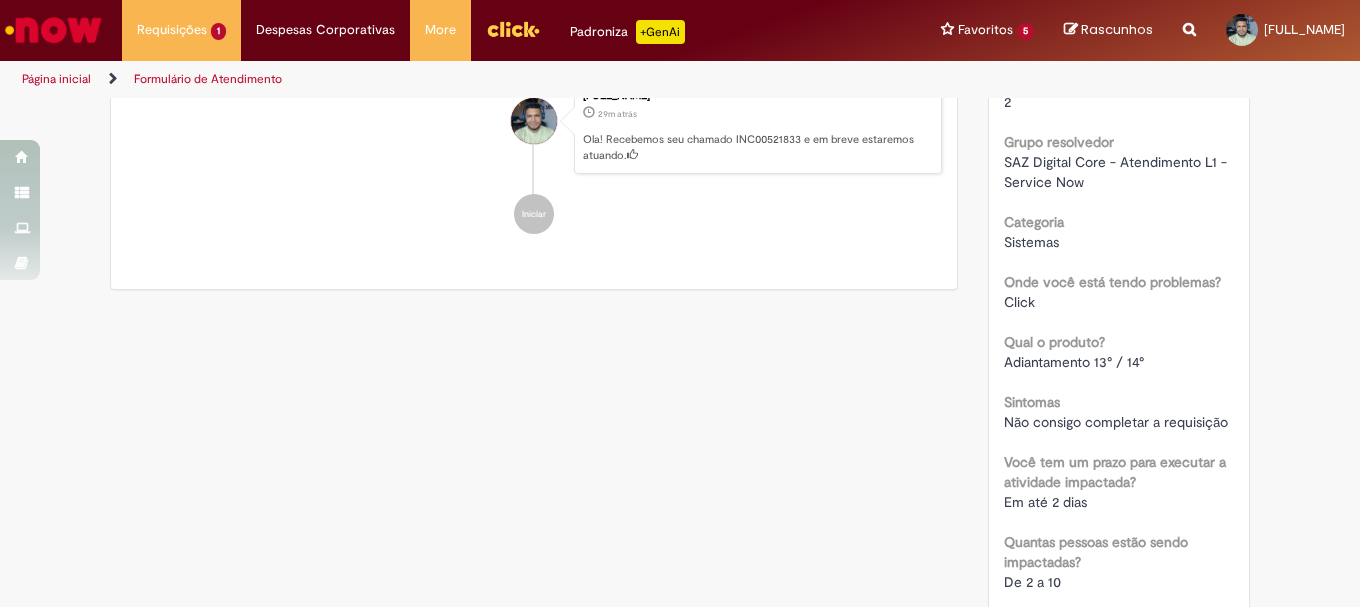 scroll, scrollTop: 0, scrollLeft: 0, axis: both 